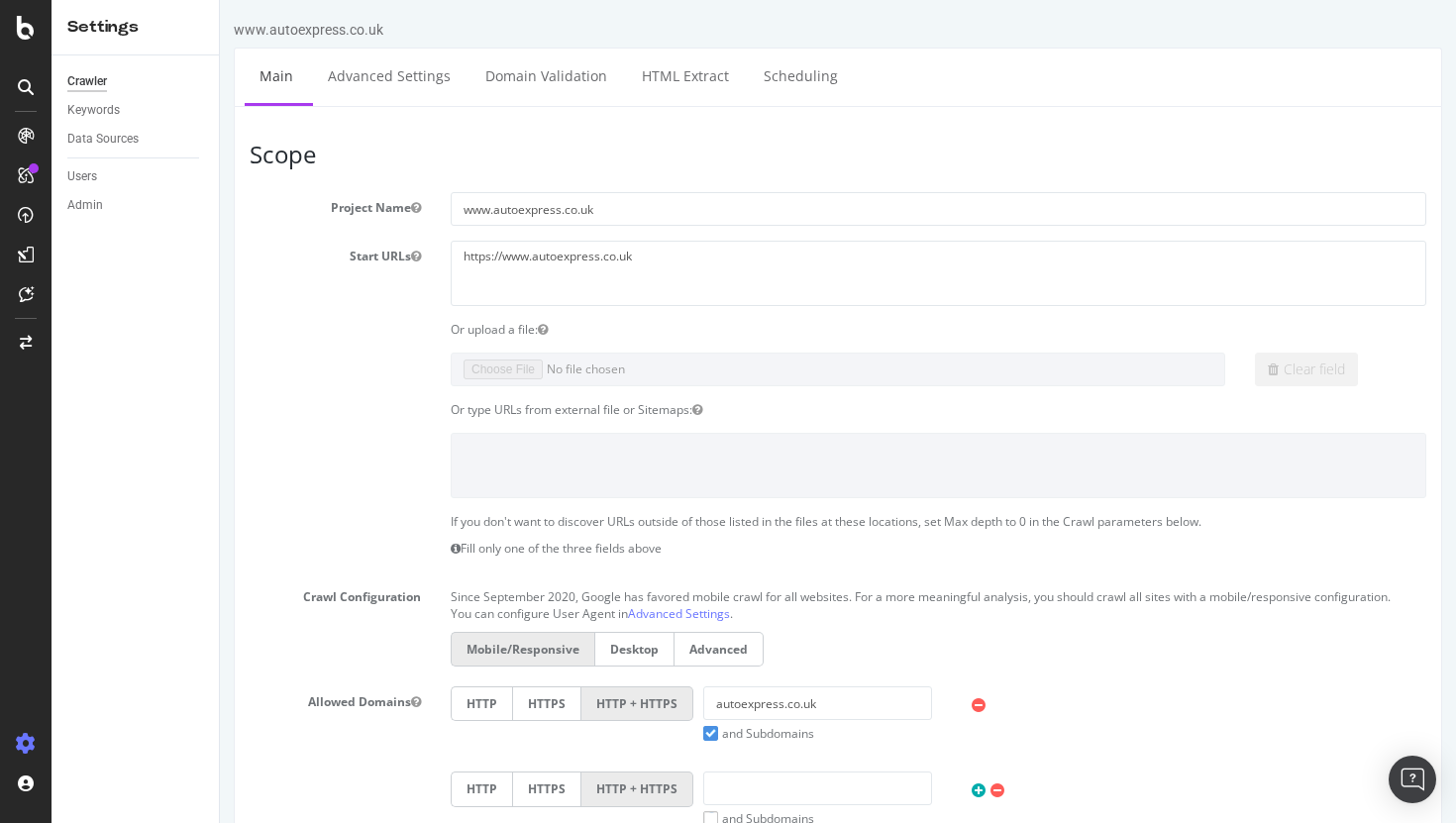 scroll, scrollTop: 0, scrollLeft: 0, axis: both 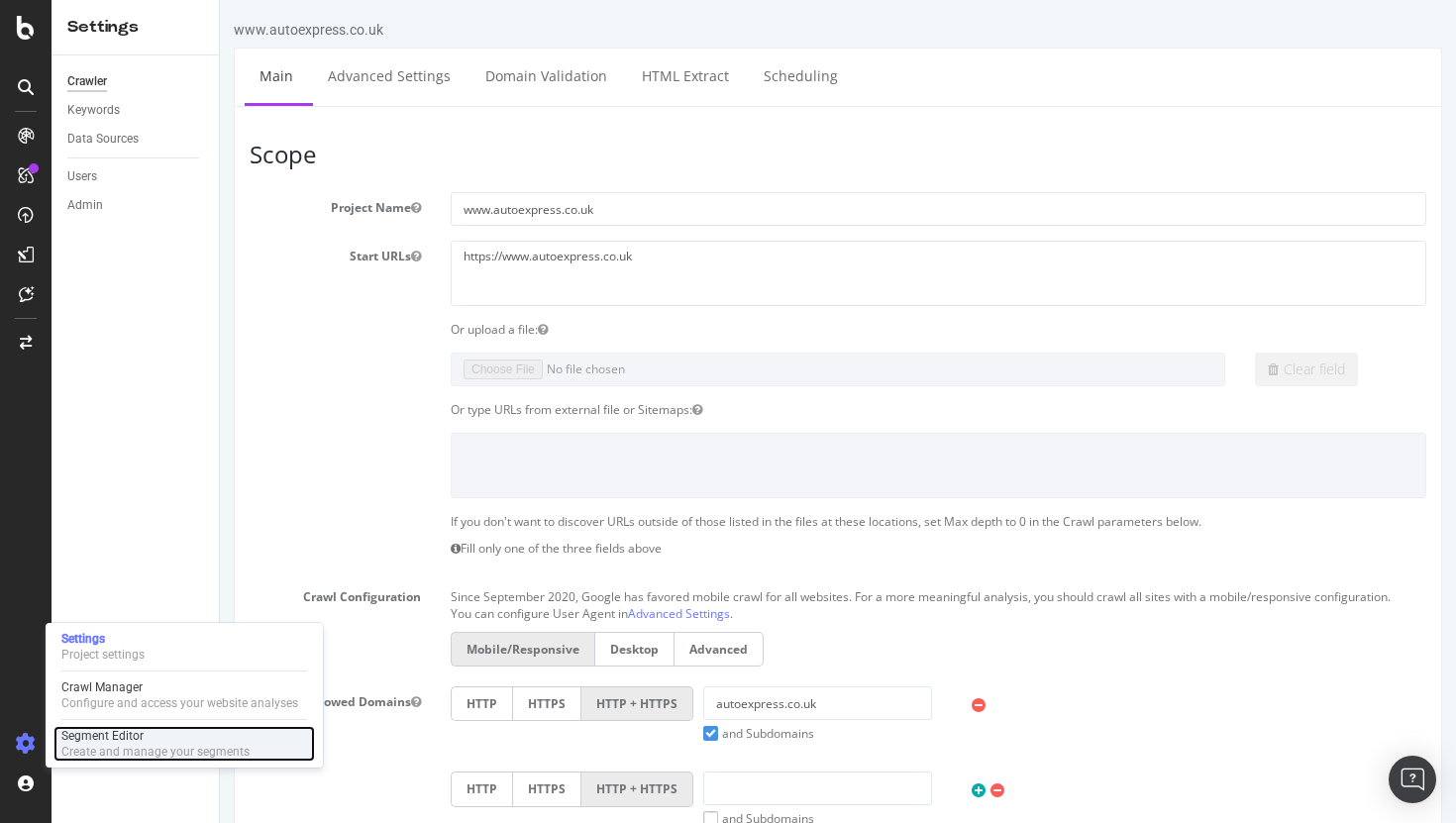 click on "Create and manage your segments" at bounding box center [156, 752] 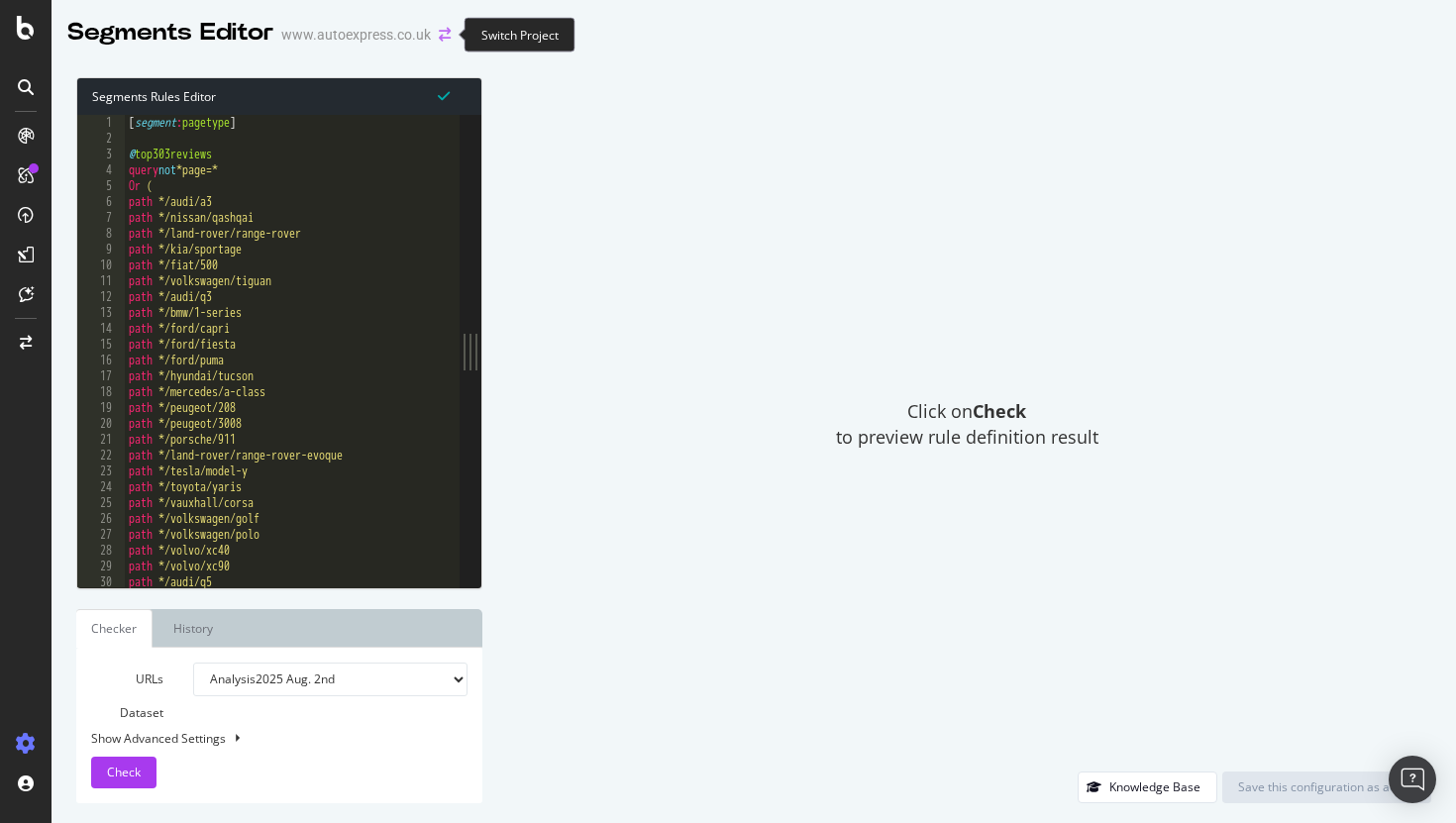 click at bounding box center (445, 35) 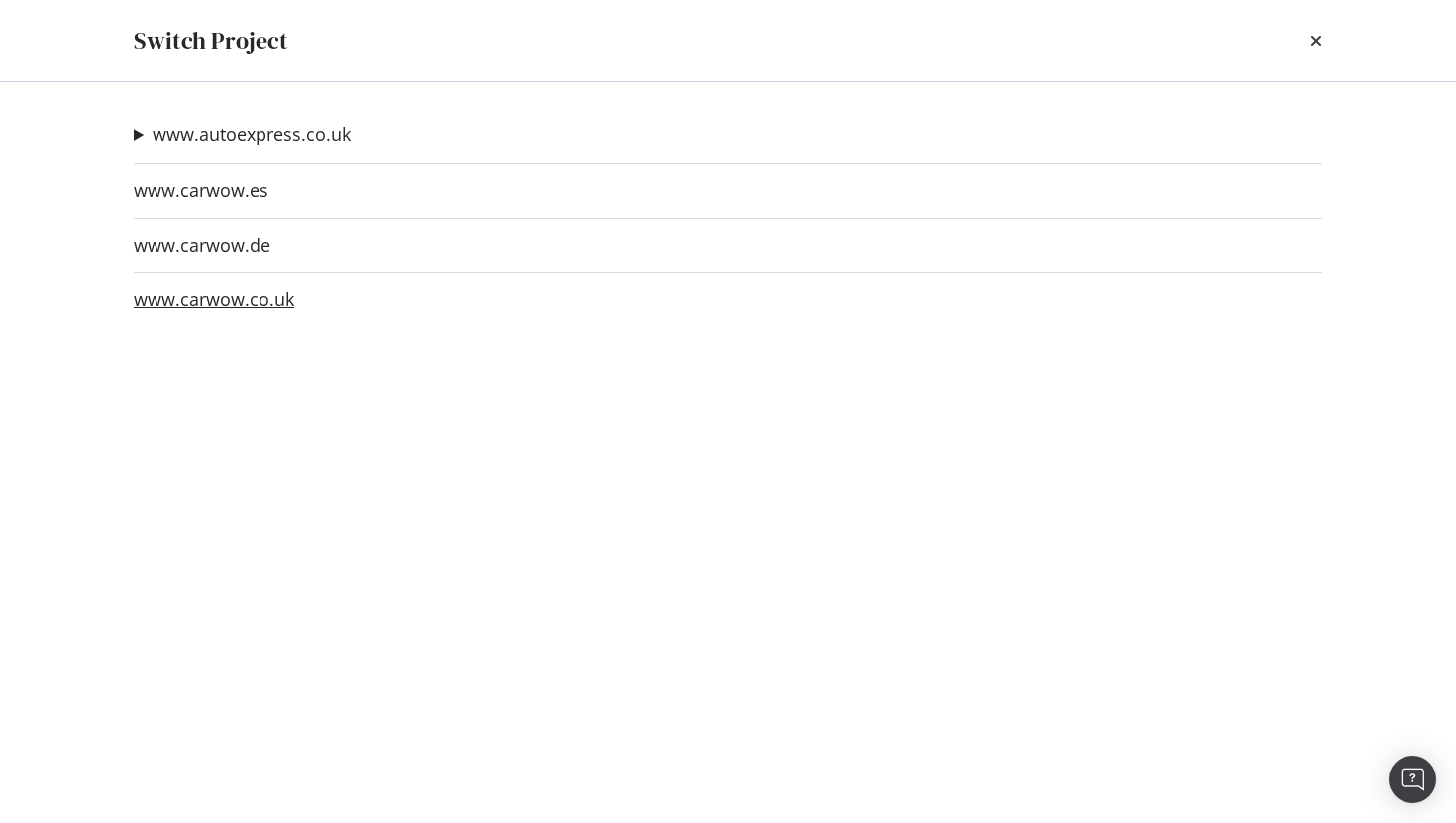 click on "www.carwow.co.uk" at bounding box center (214, 299) 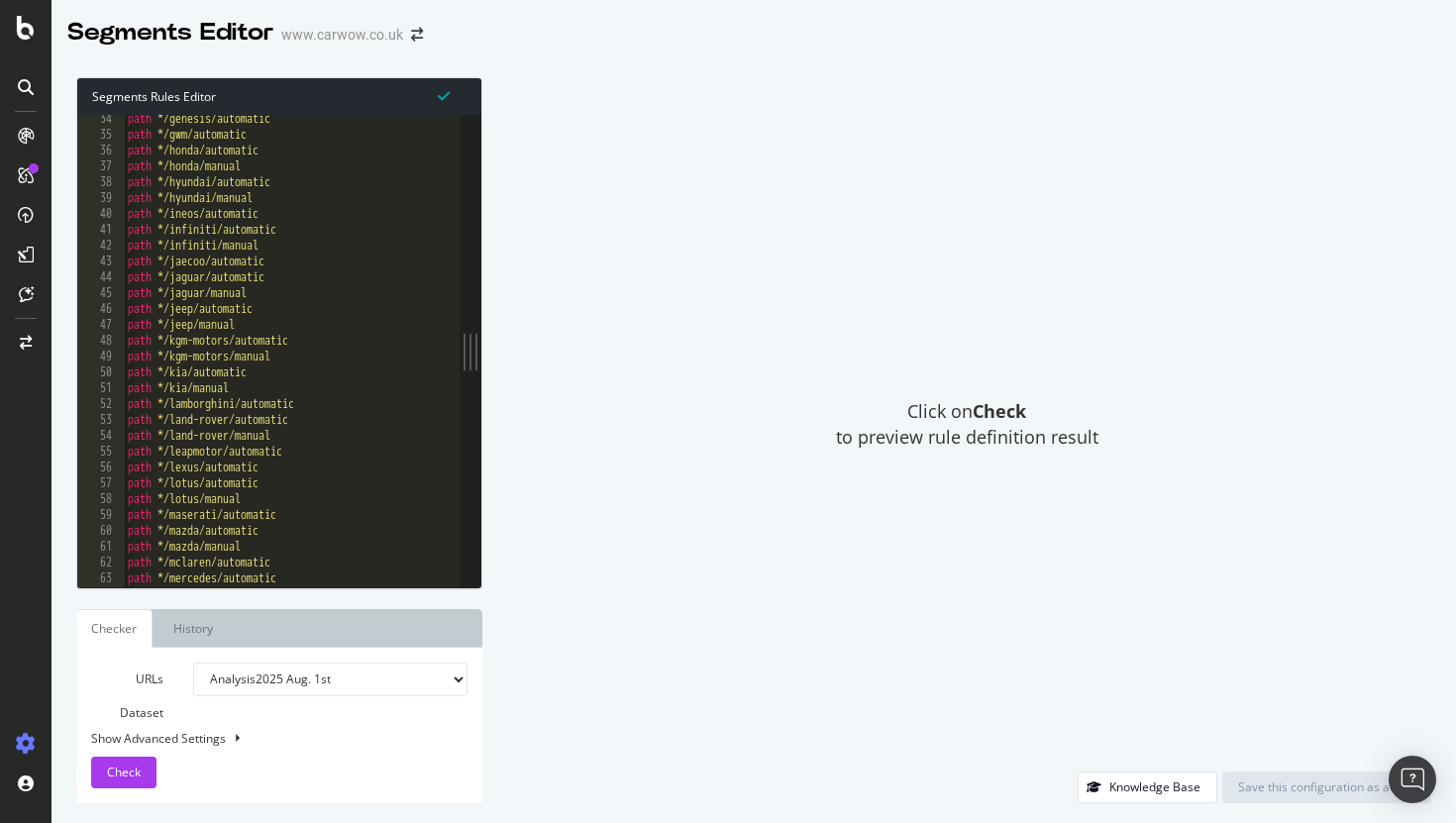 scroll, scrollTop: 321, scrollLeft: 0, axis: vertical 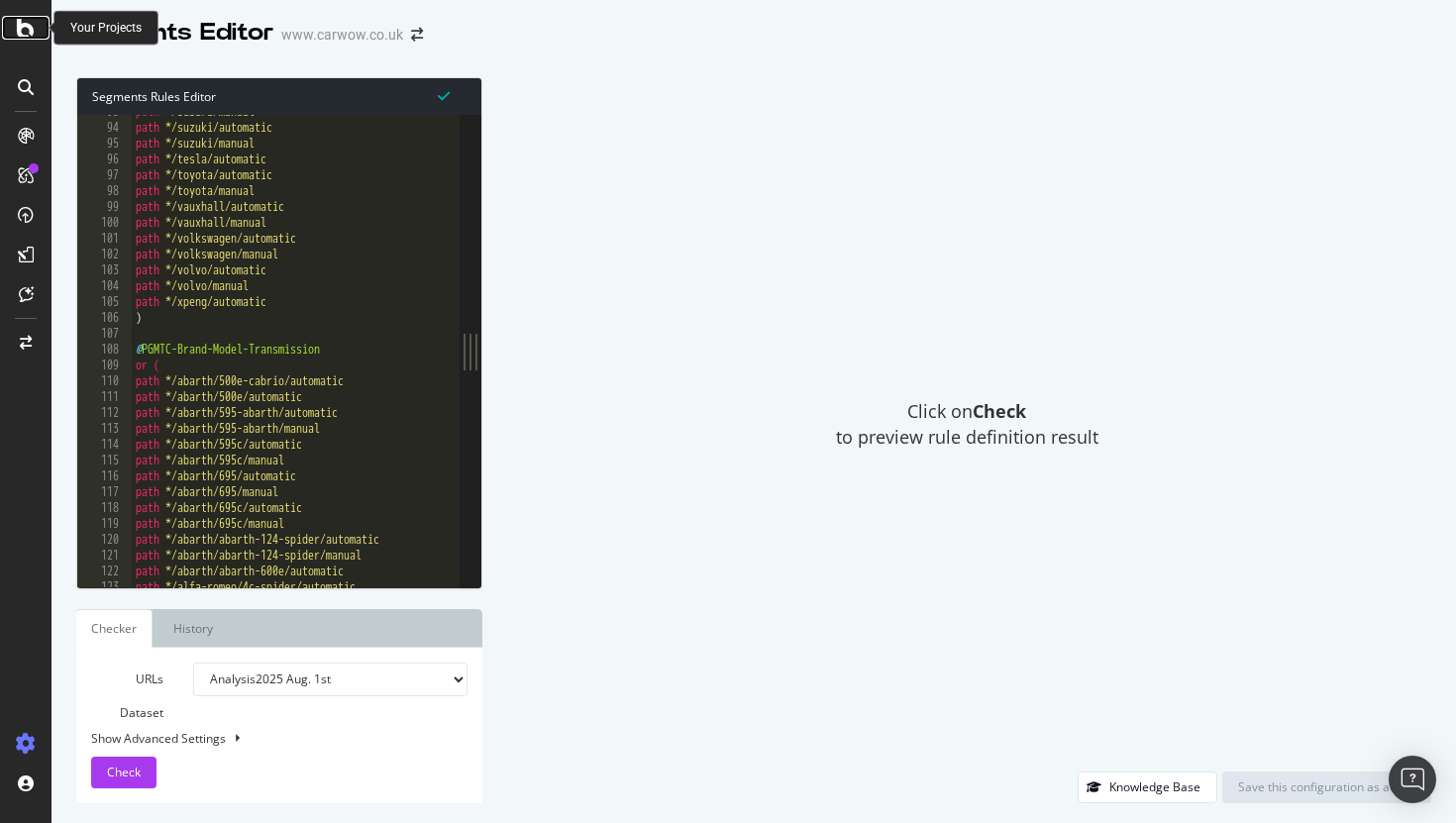 click at bounding box center [26, 28] 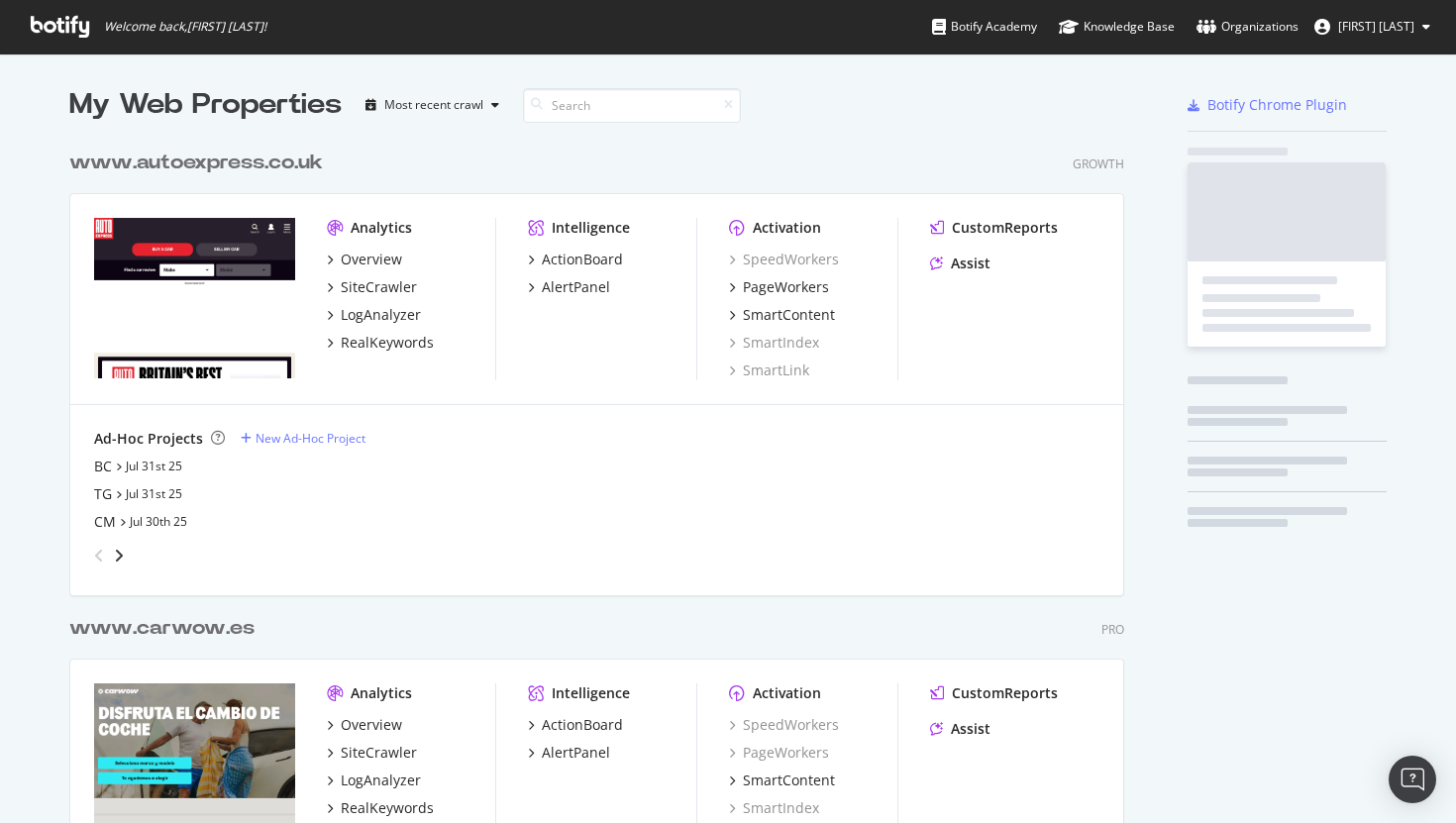 scroll, scrollTop: 1, scrollLeft: 1, axis: both 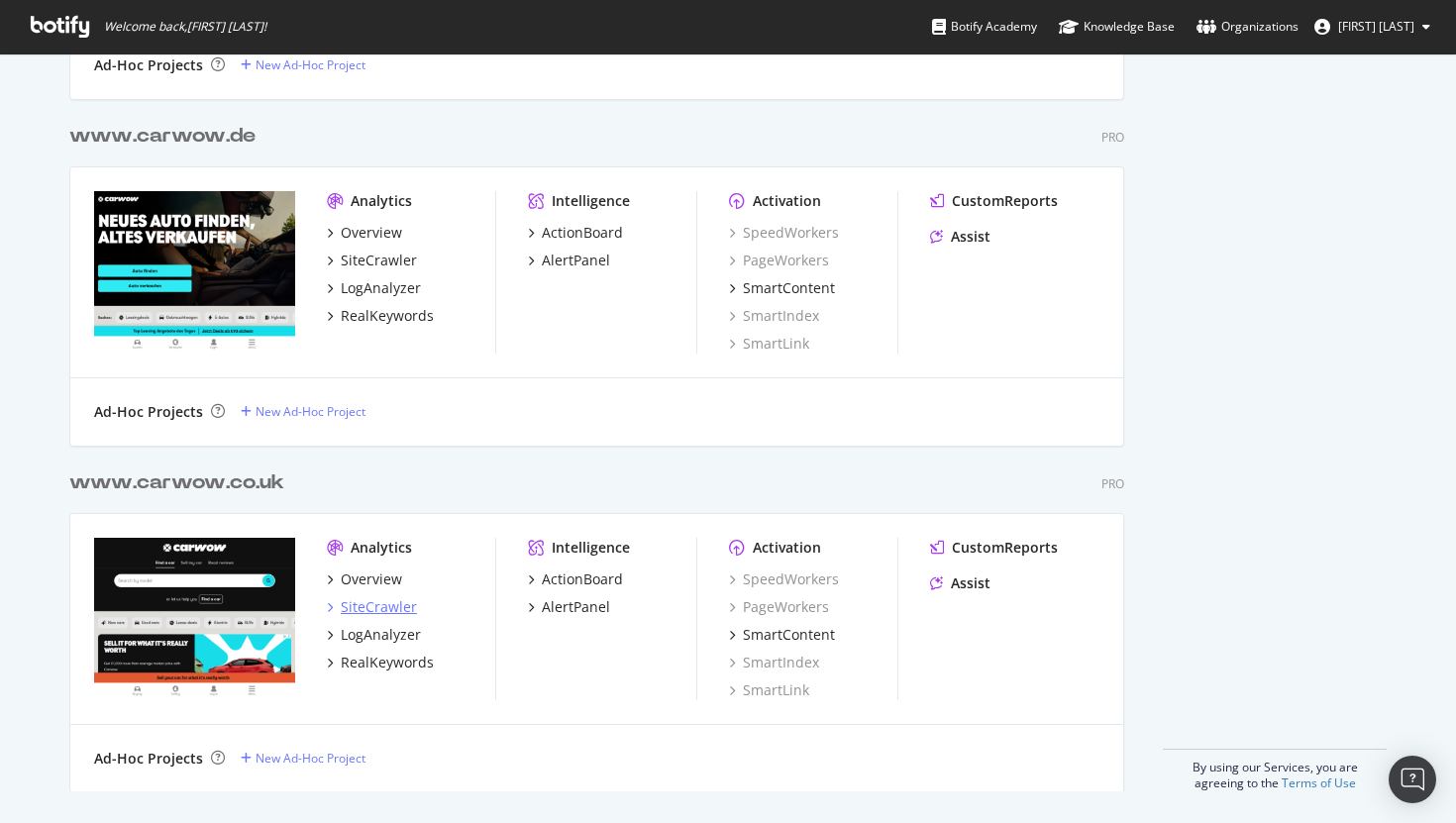 click on "SiteCrawler" at bounding box center [378, 607] 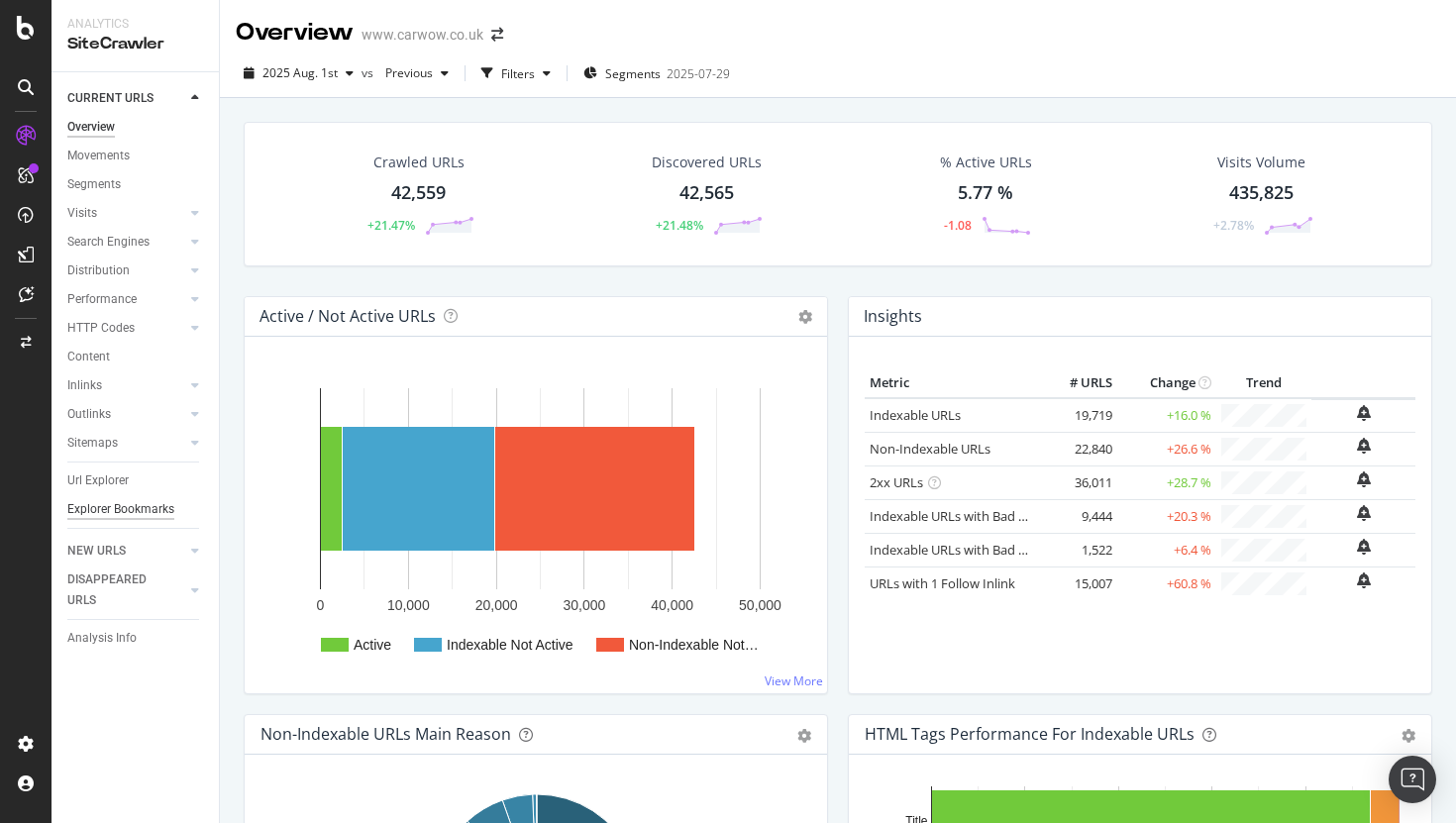 click on "Explorer Bookmarks" at bounding box center [121, 509] 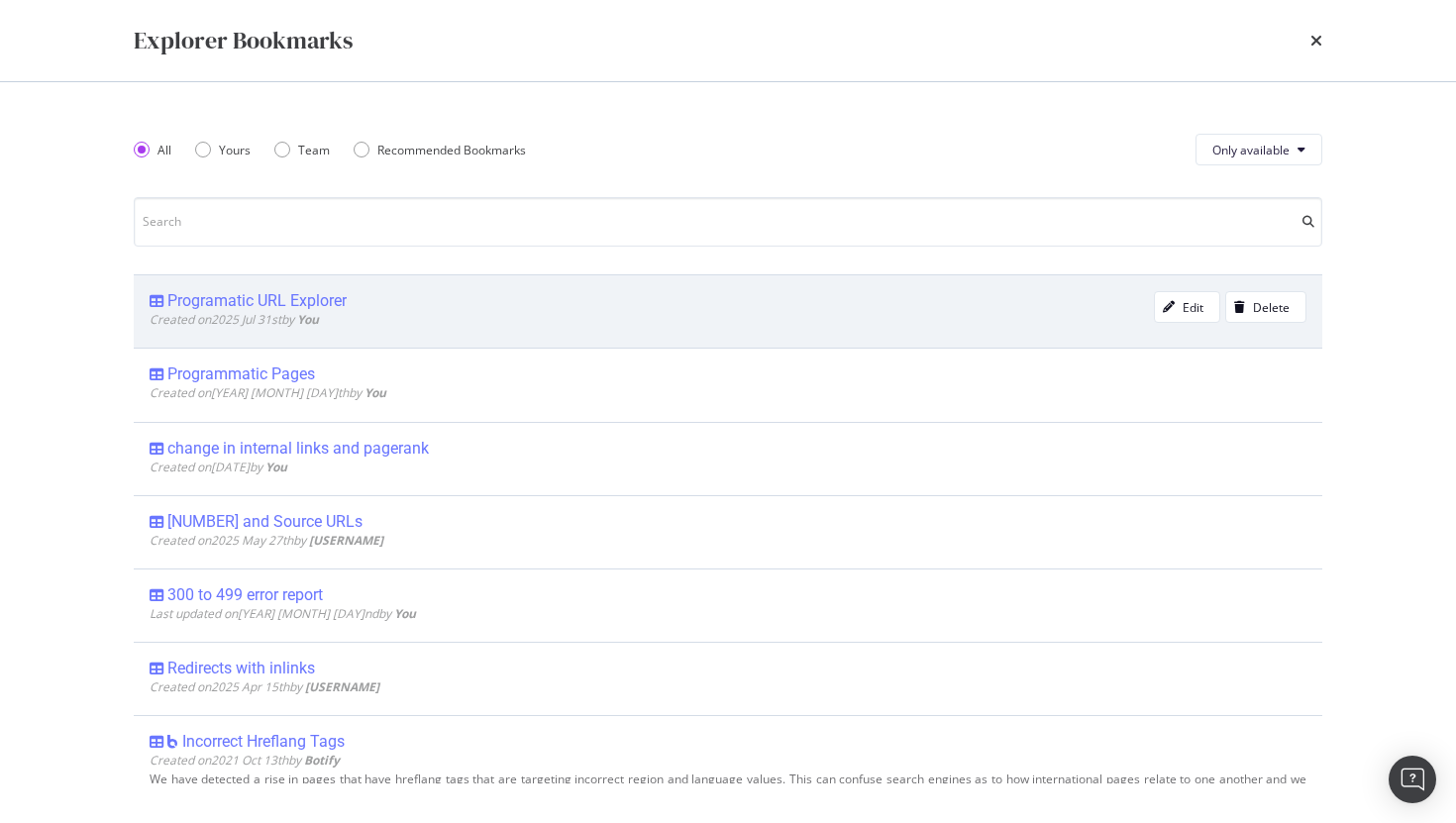 click on "Programatic URL Explorer" at bounding box center [257, 301] 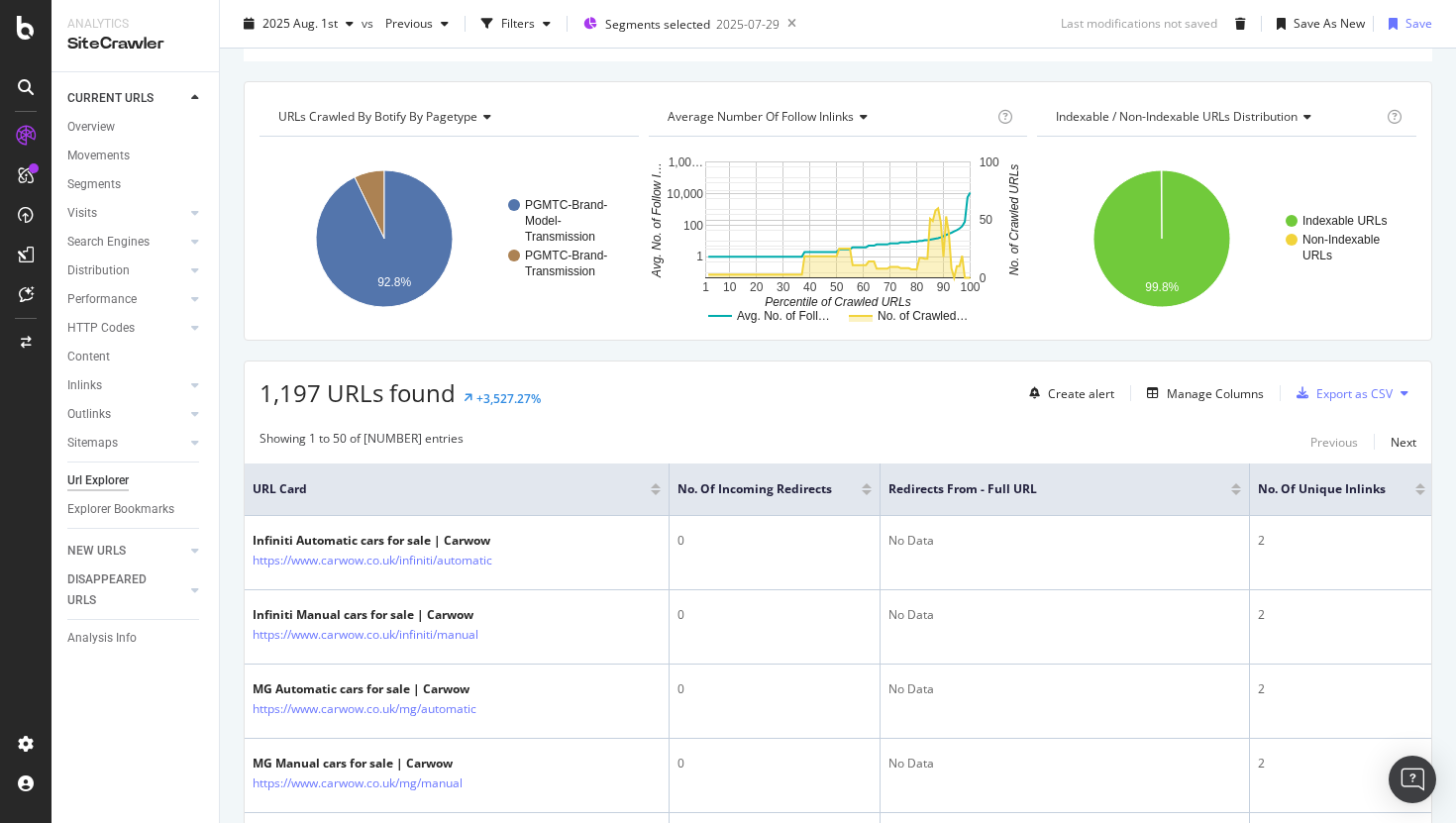 scroll, scrollTop: 118, scrollLeft: 0, axis: vertical 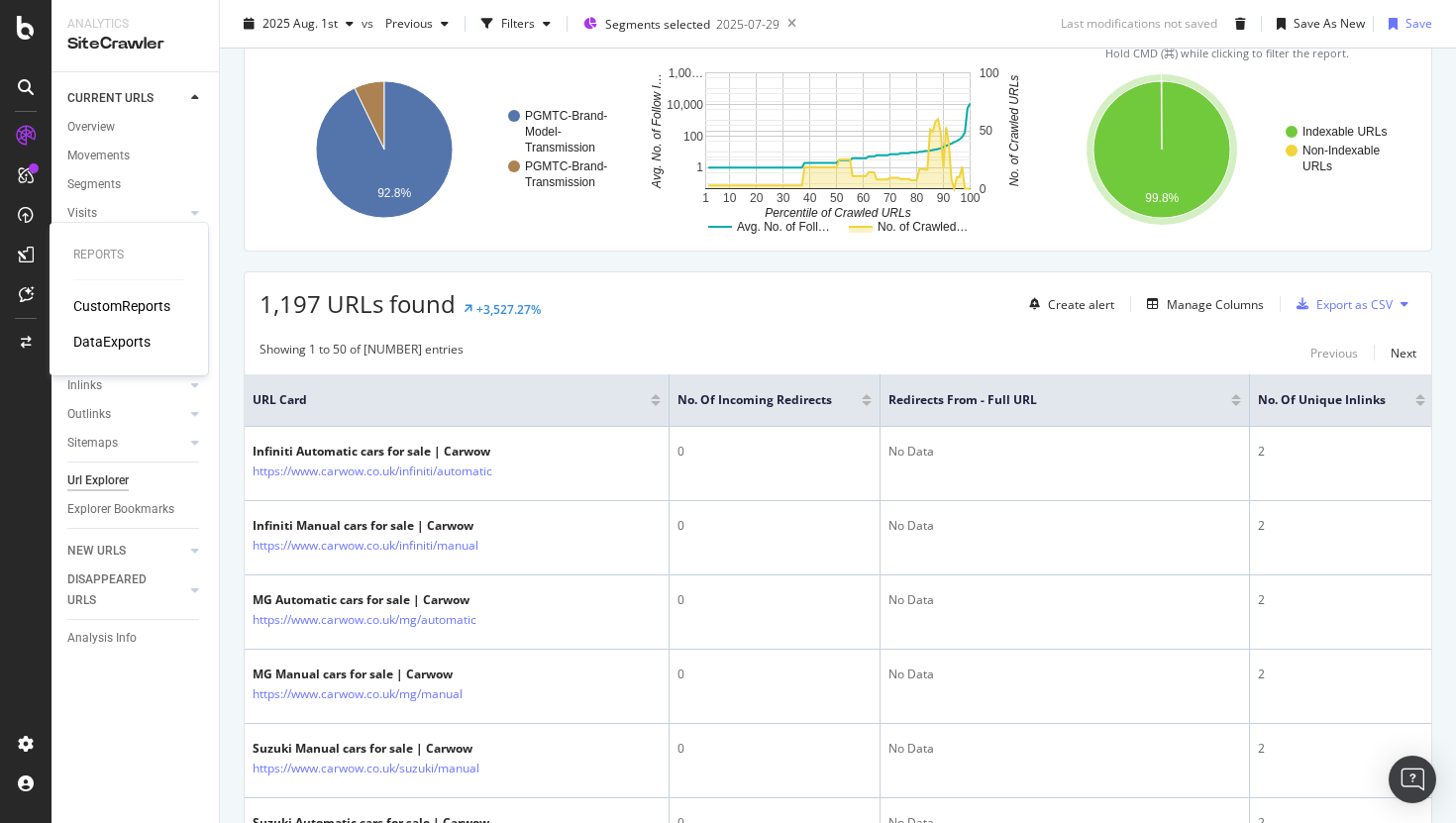 click on "CustomReports" at bounding box center (122, 306) 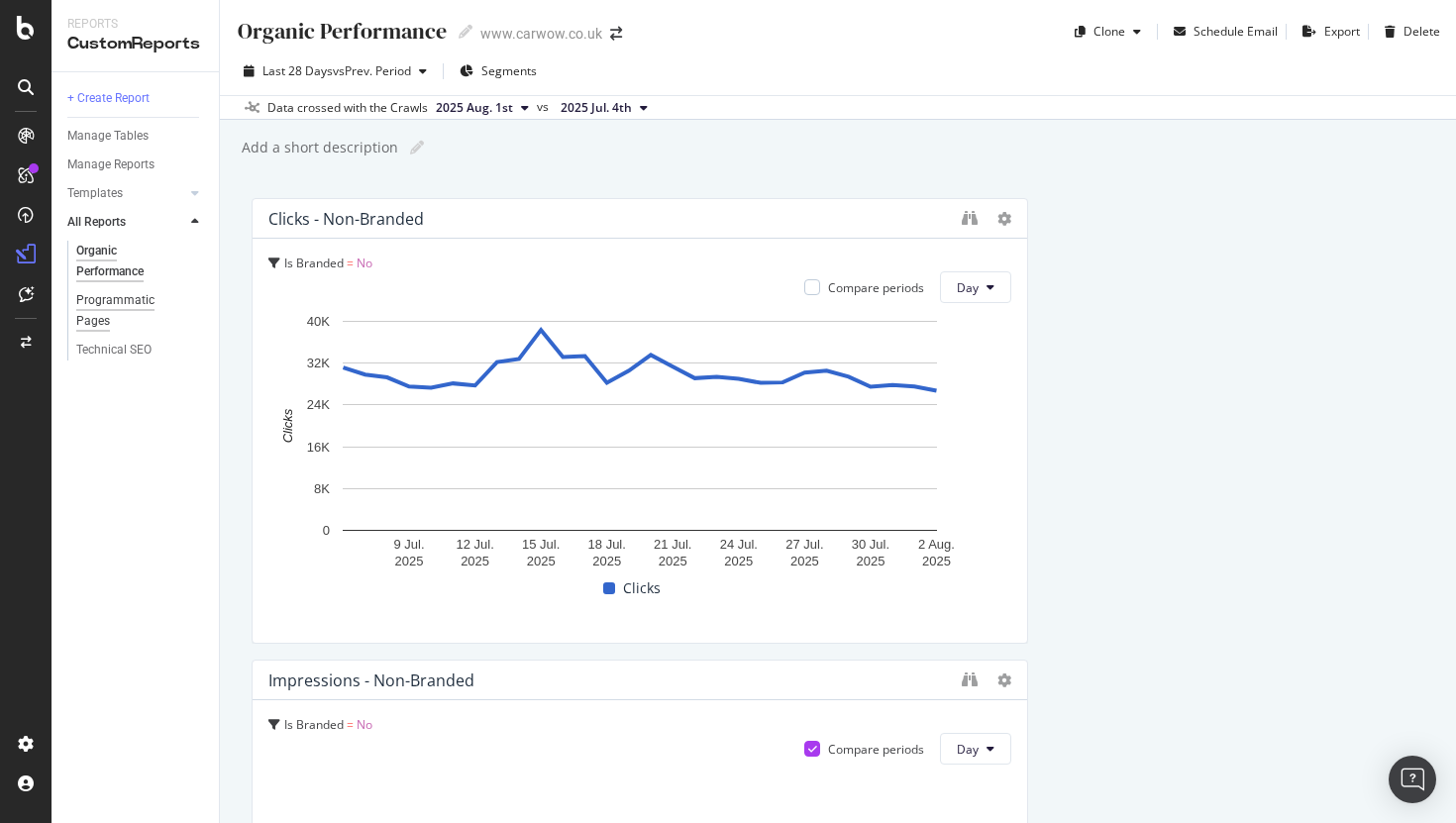 click on "Programmatic Pages" at bounding box center (131, 311) 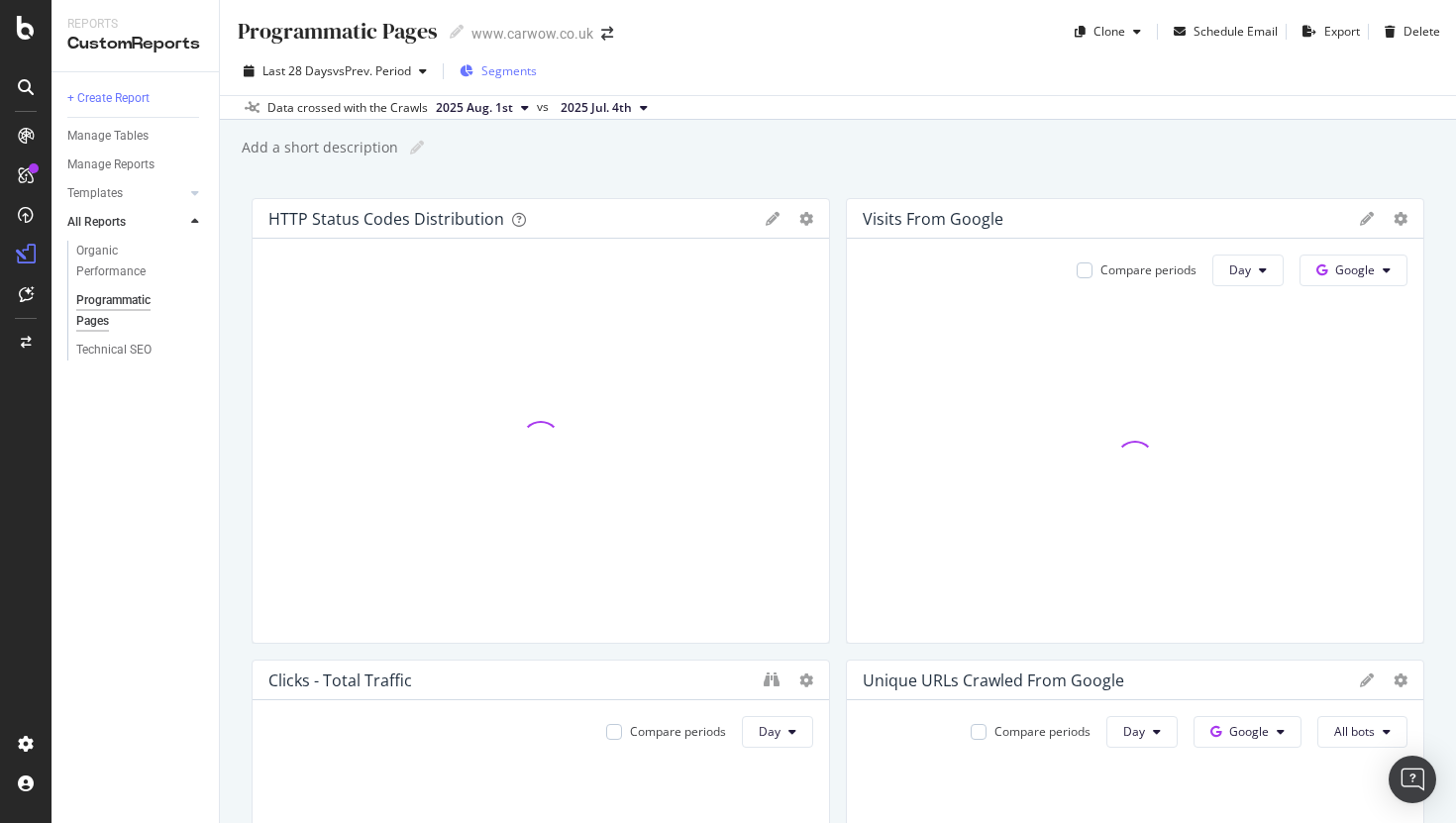 click on "Segments" at bounding box center (509, 70) 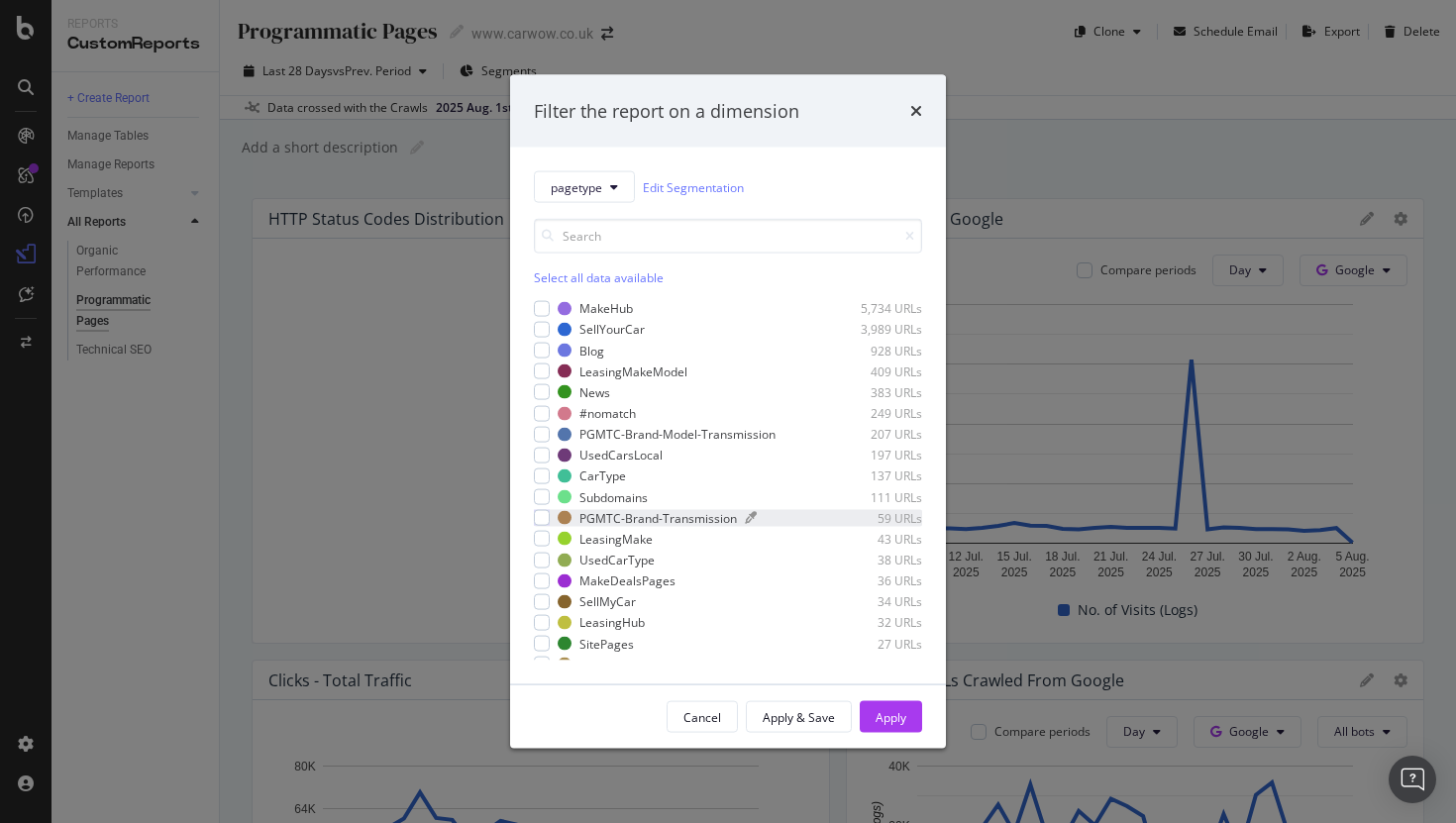 click on "PGMTC-Brand-Model-Transmission" at bounding box center (677, 434) 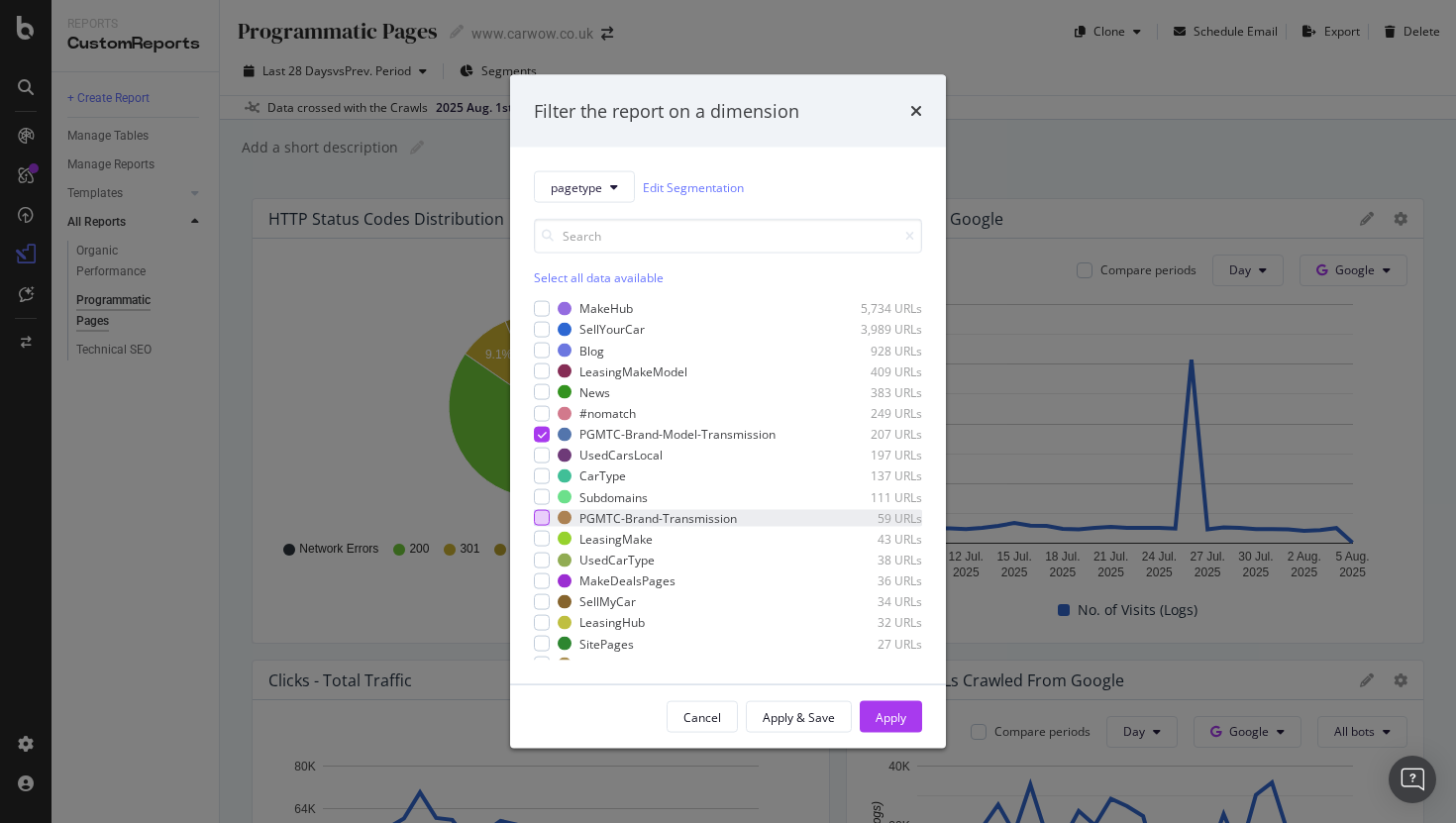 click at bounding box center [542, 518] 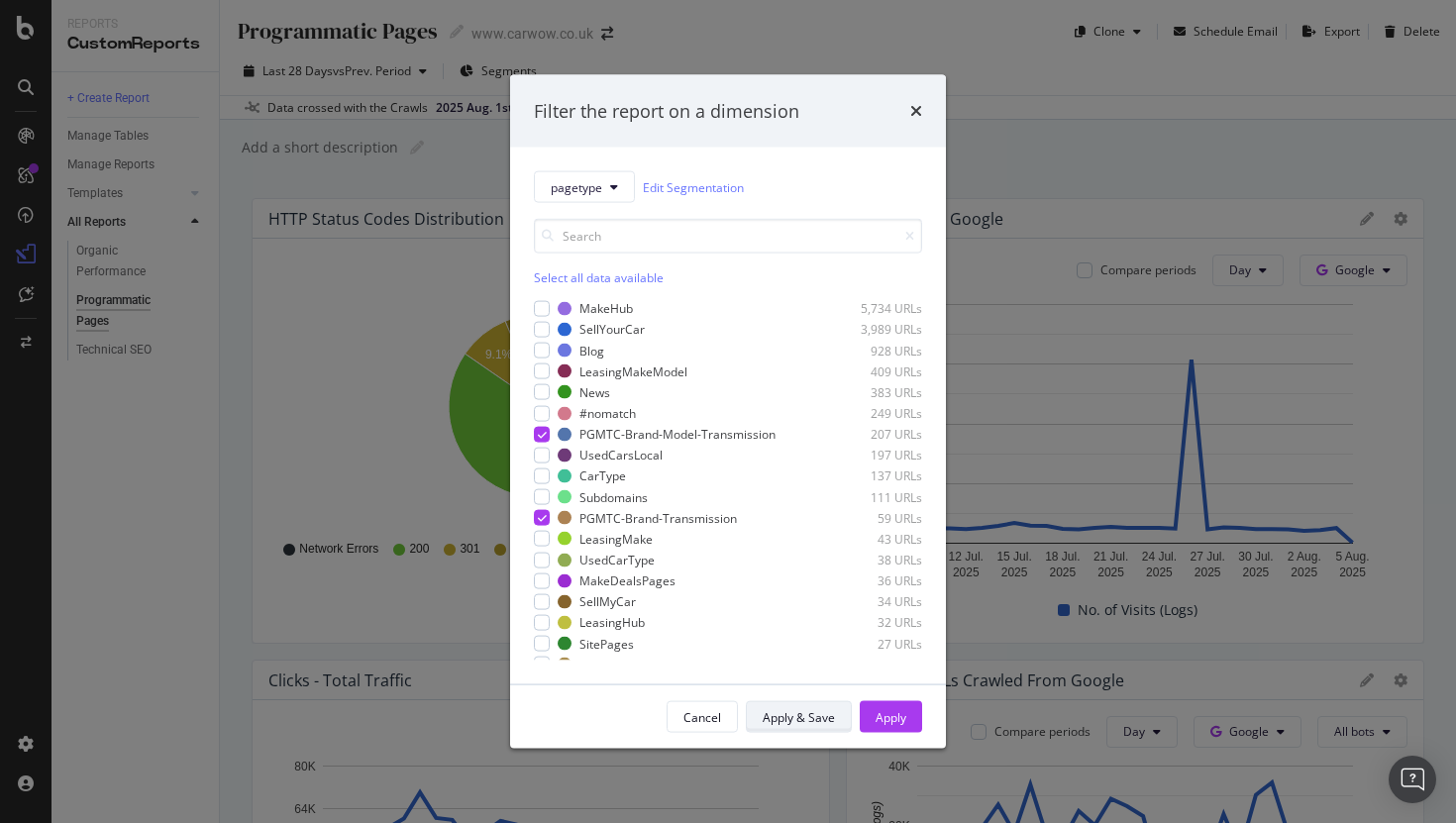 click on "Apply & Save" at bounding box center [798, 716] 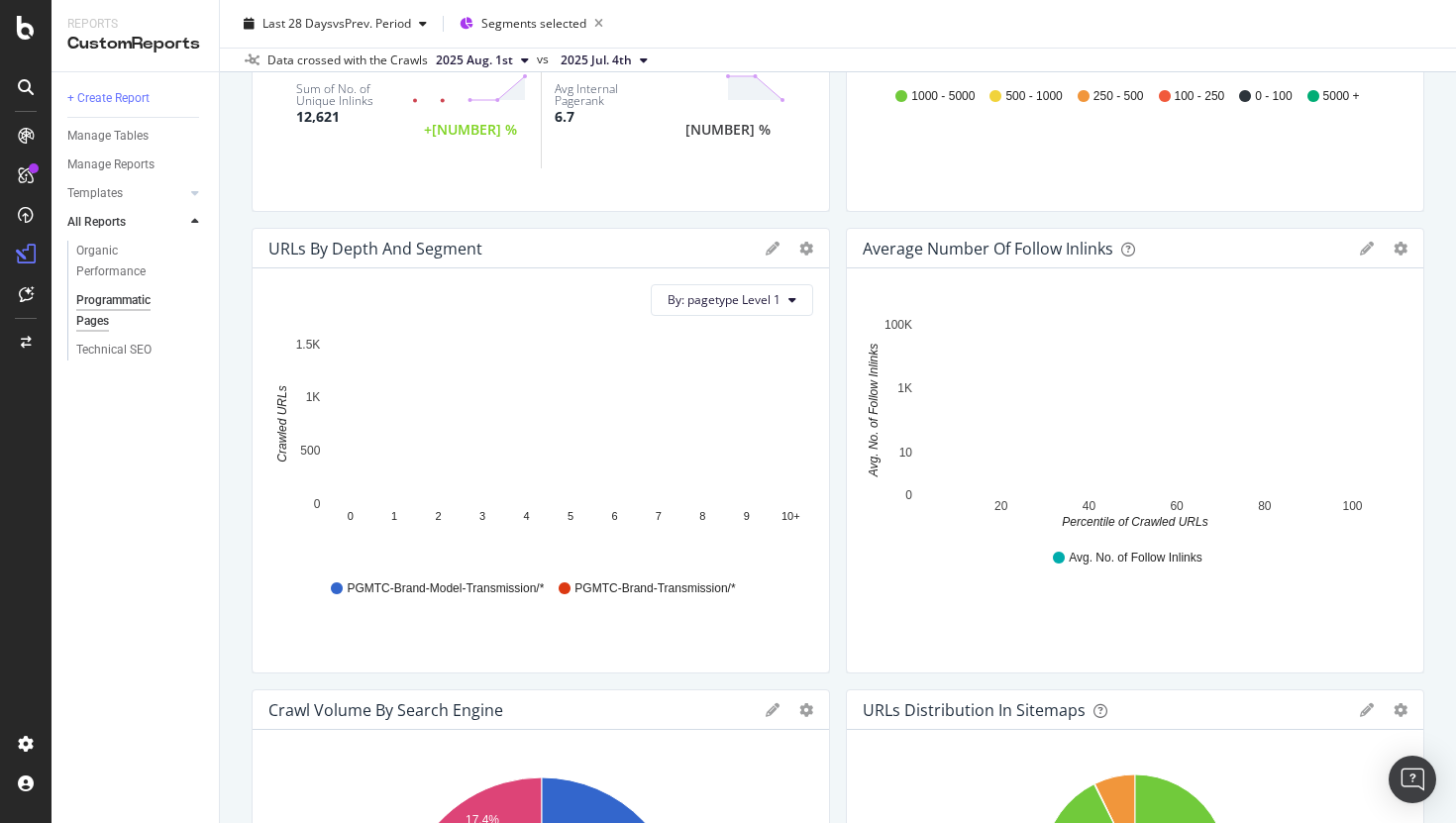 scroll, scrollTop: 1356, scrollLeft: 0, axis: vertical 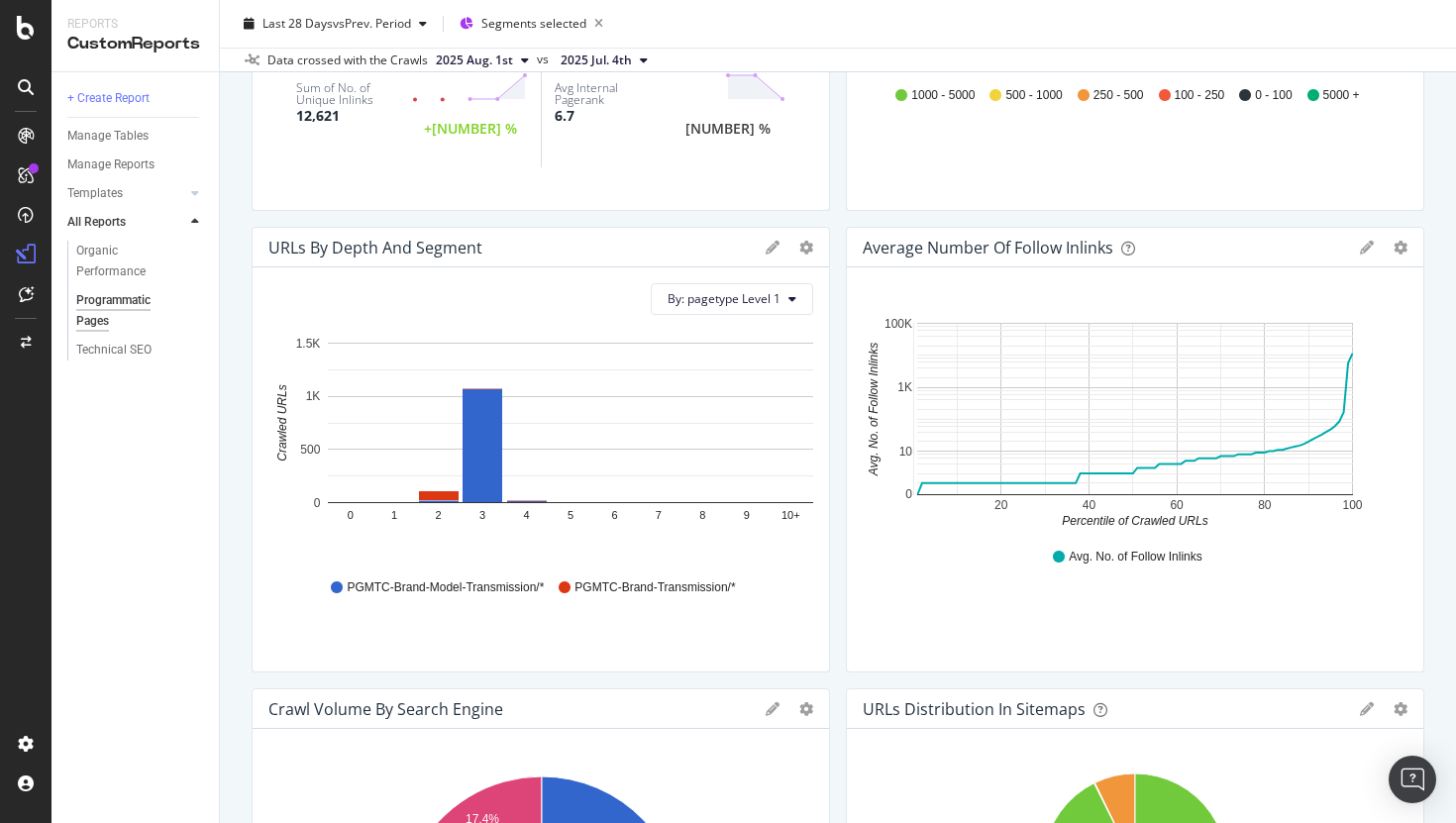 click 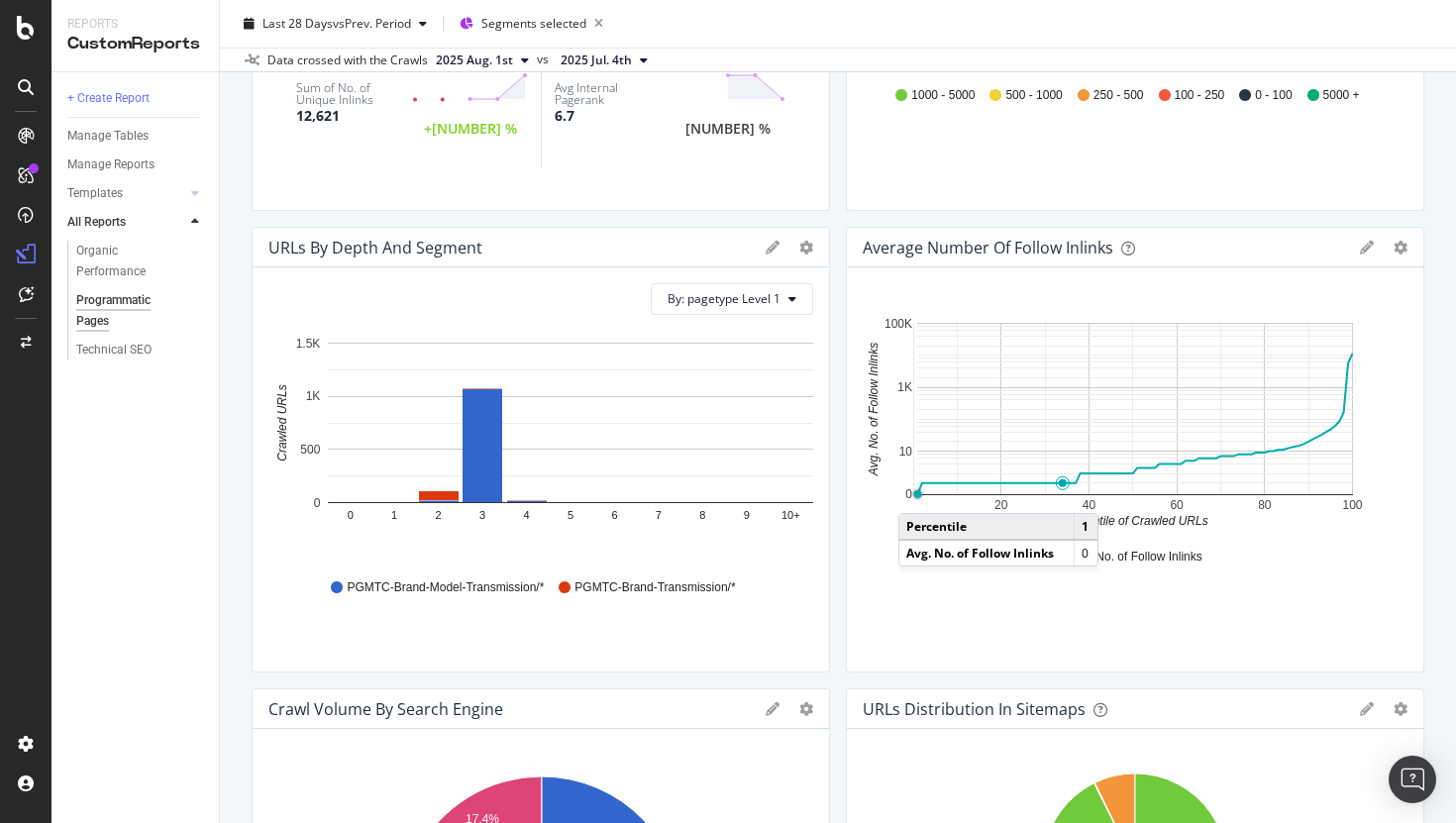click 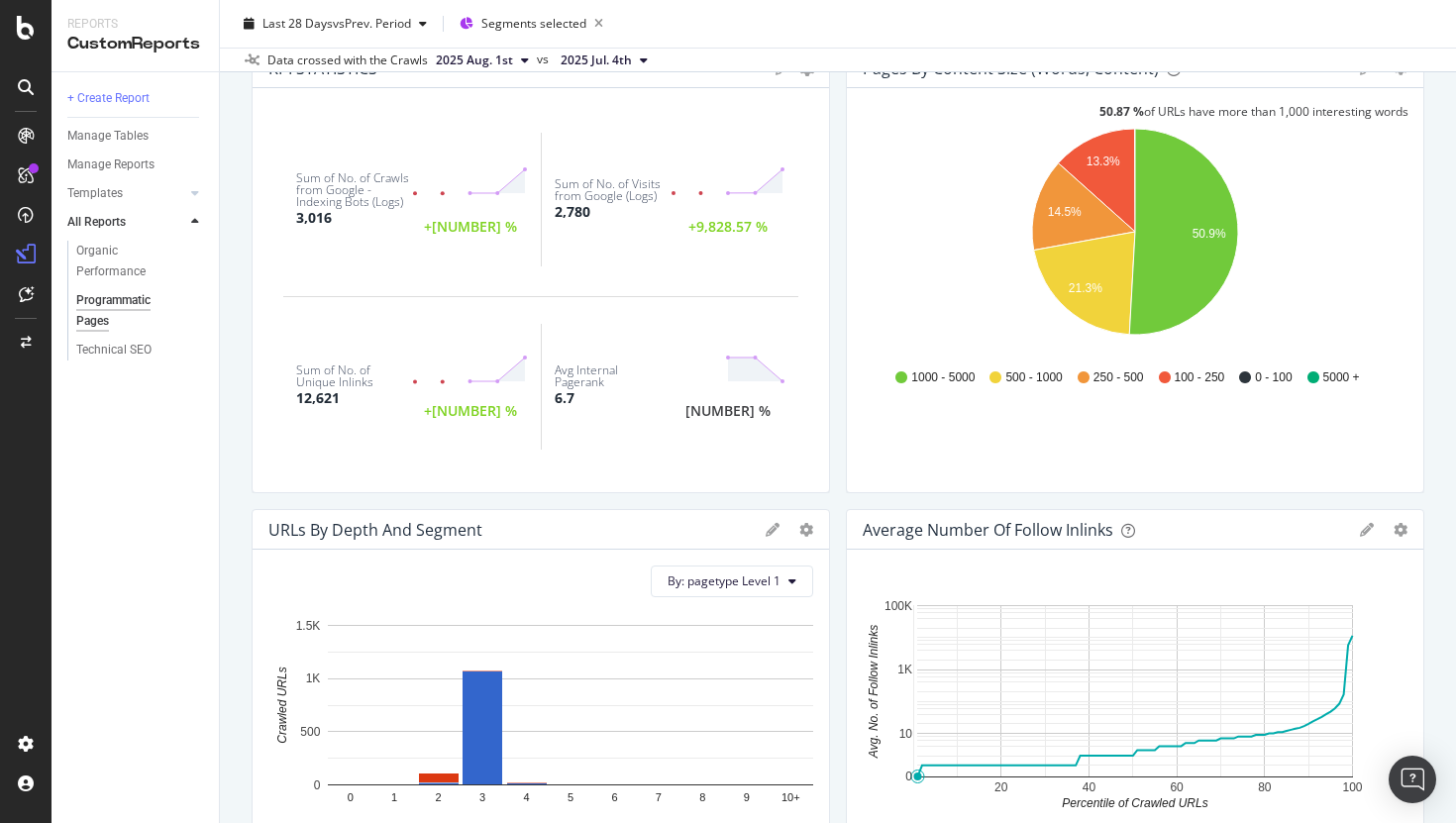 scroll, scrollTop: 1420, scrollLeft: 0, axis: vertical 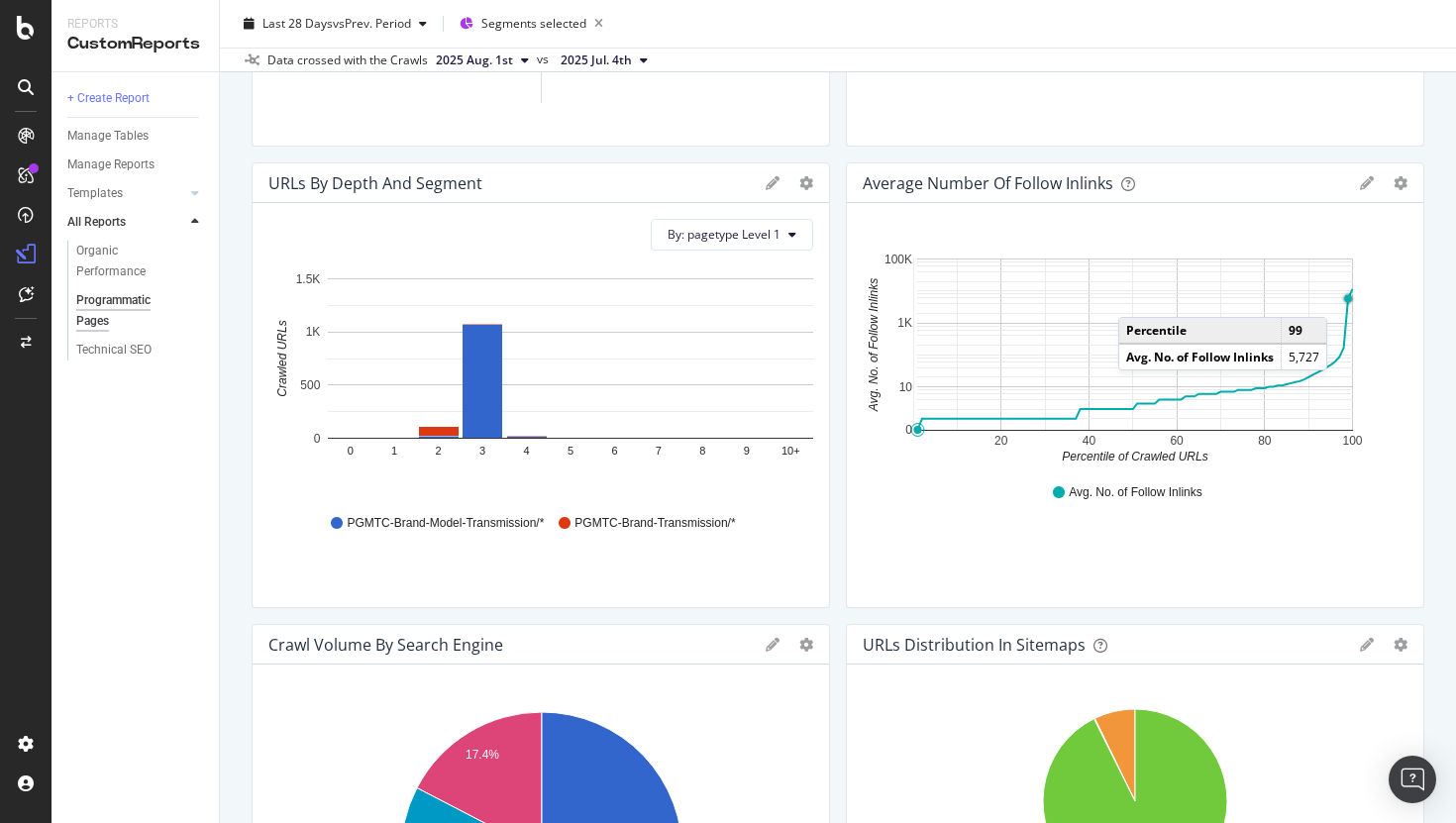 click 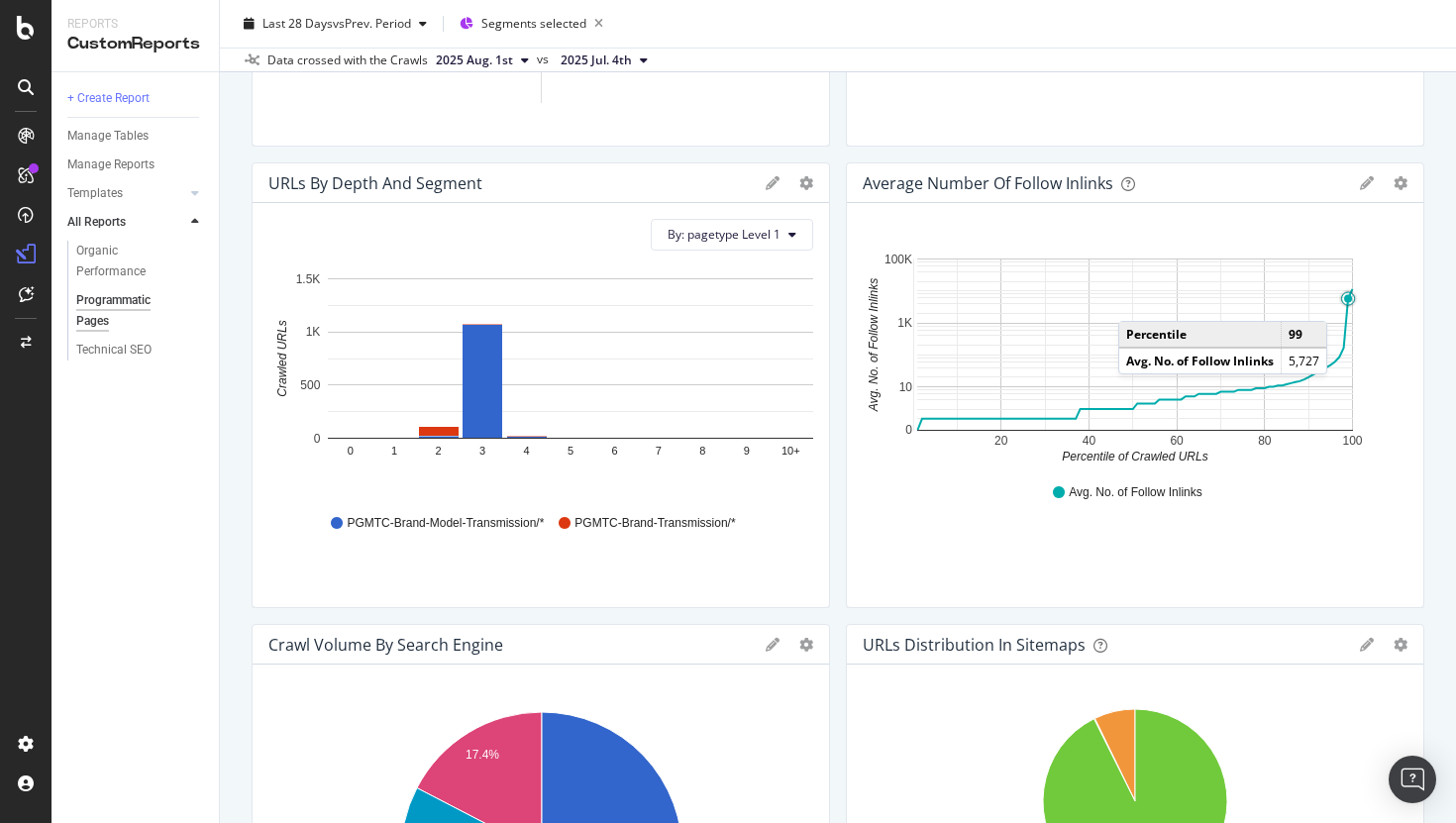 click 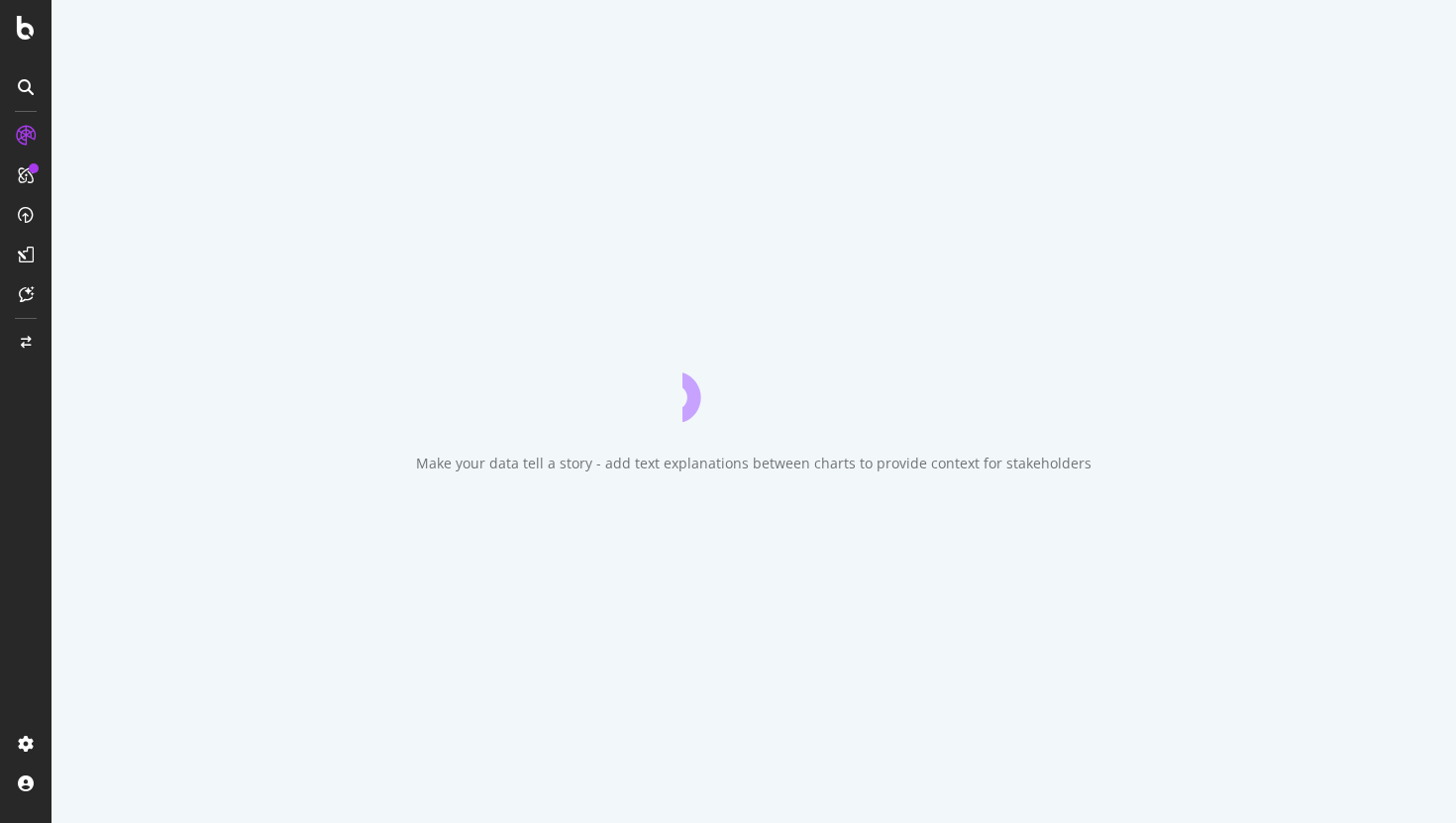 scroll, scrollTop: 0, scrollLeft: 0, axis: both 